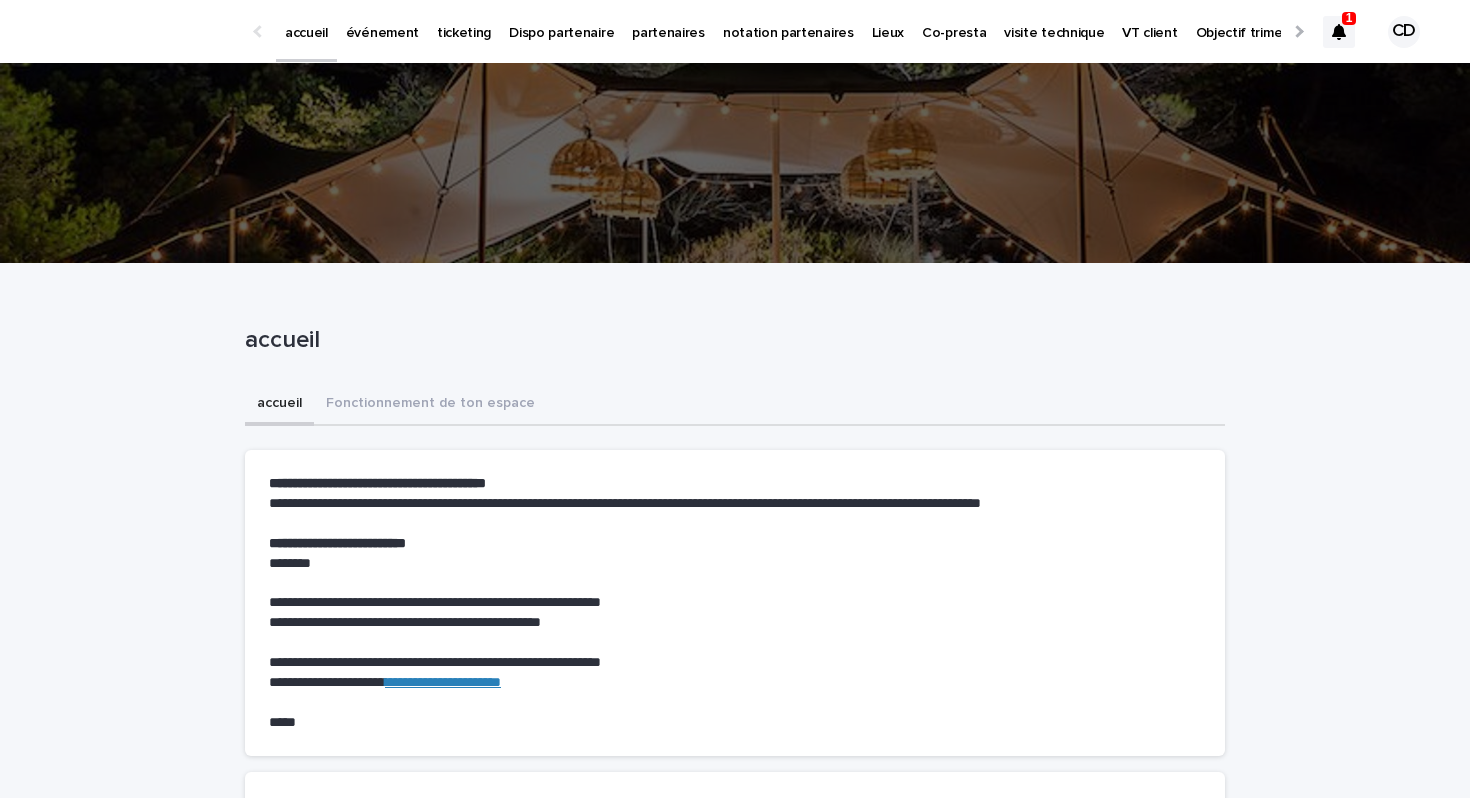 scroll, scrollTop: 0, scrollLeft: 0, axis: both 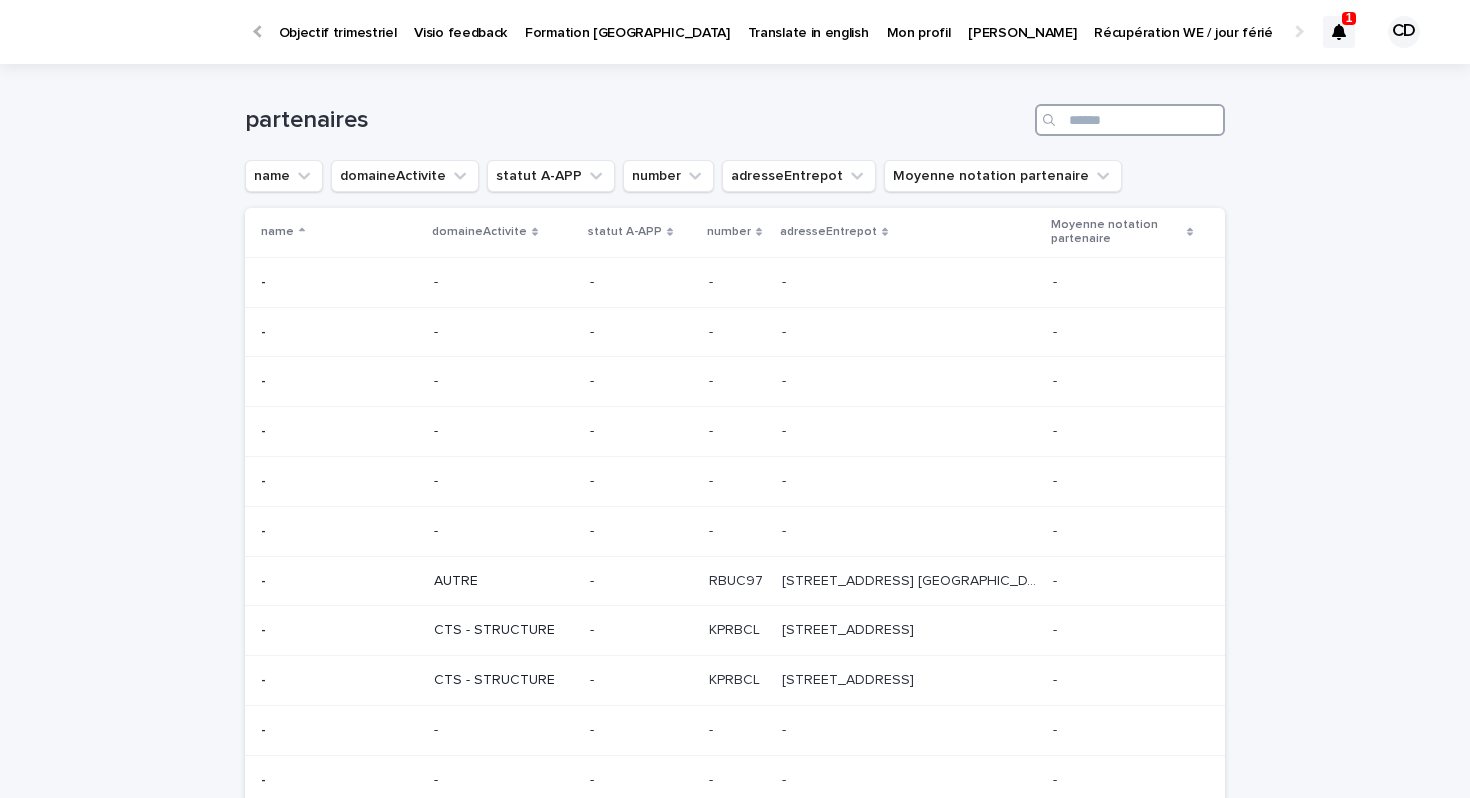 click at bounding box center (1130, 120) 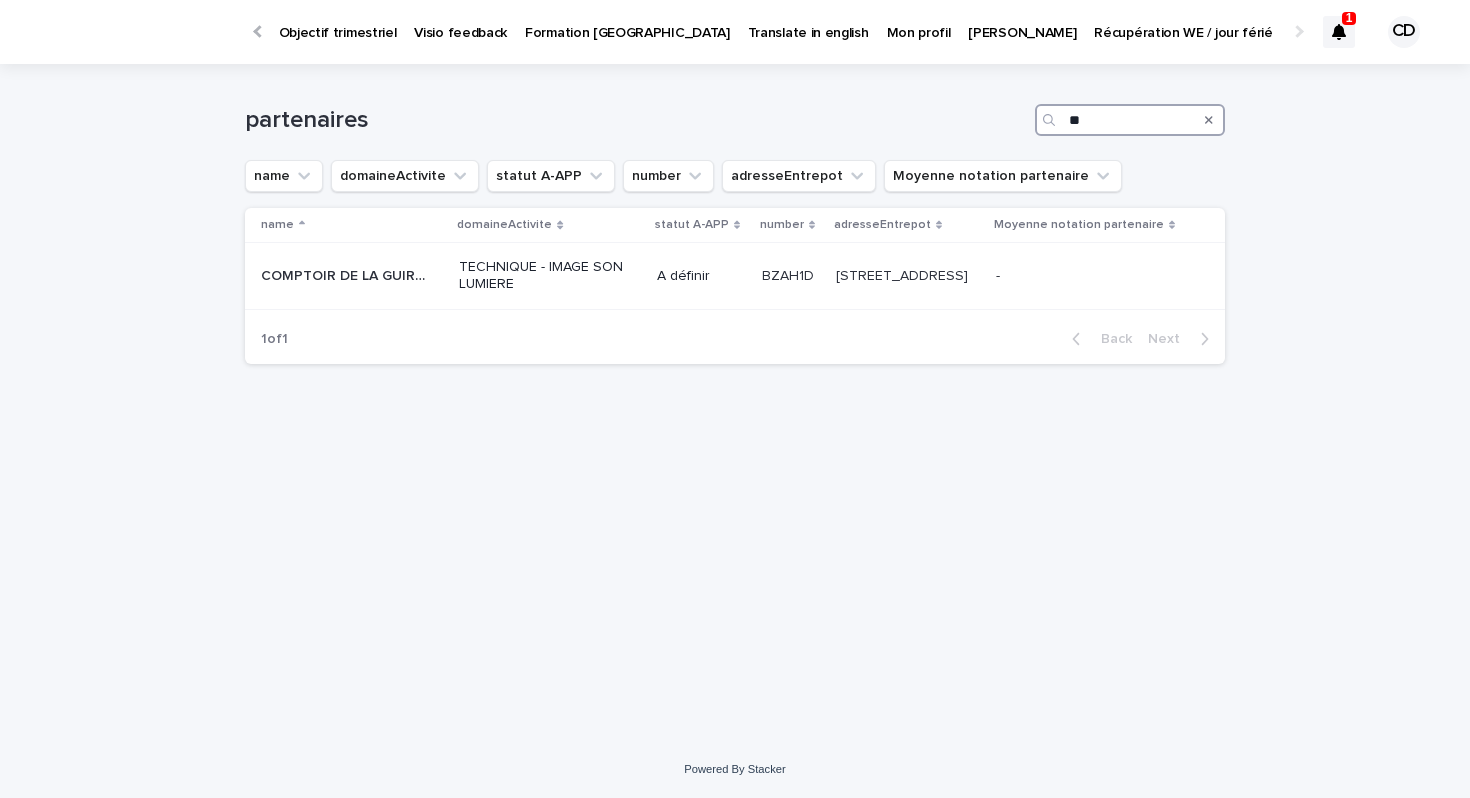 type on "*" 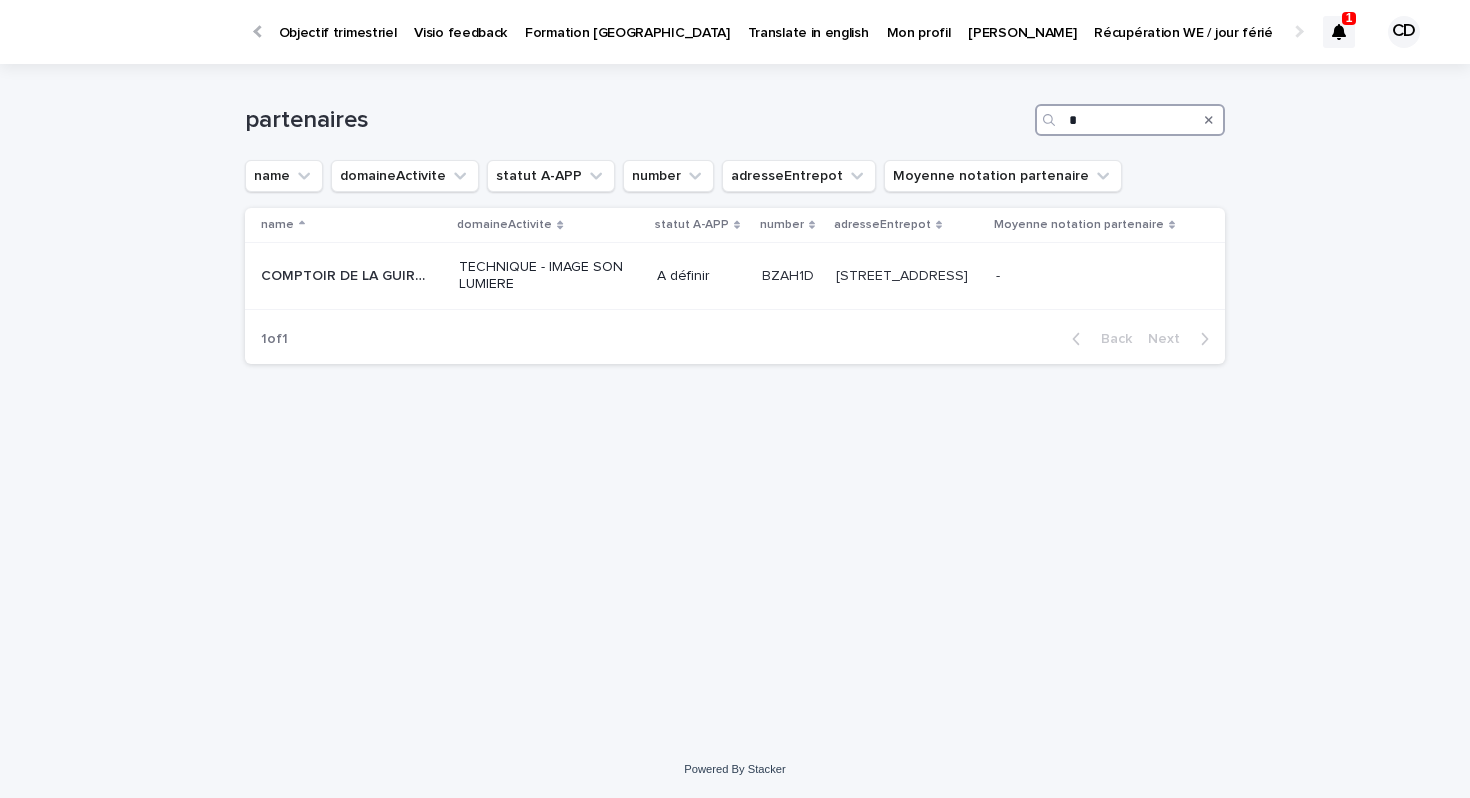 type 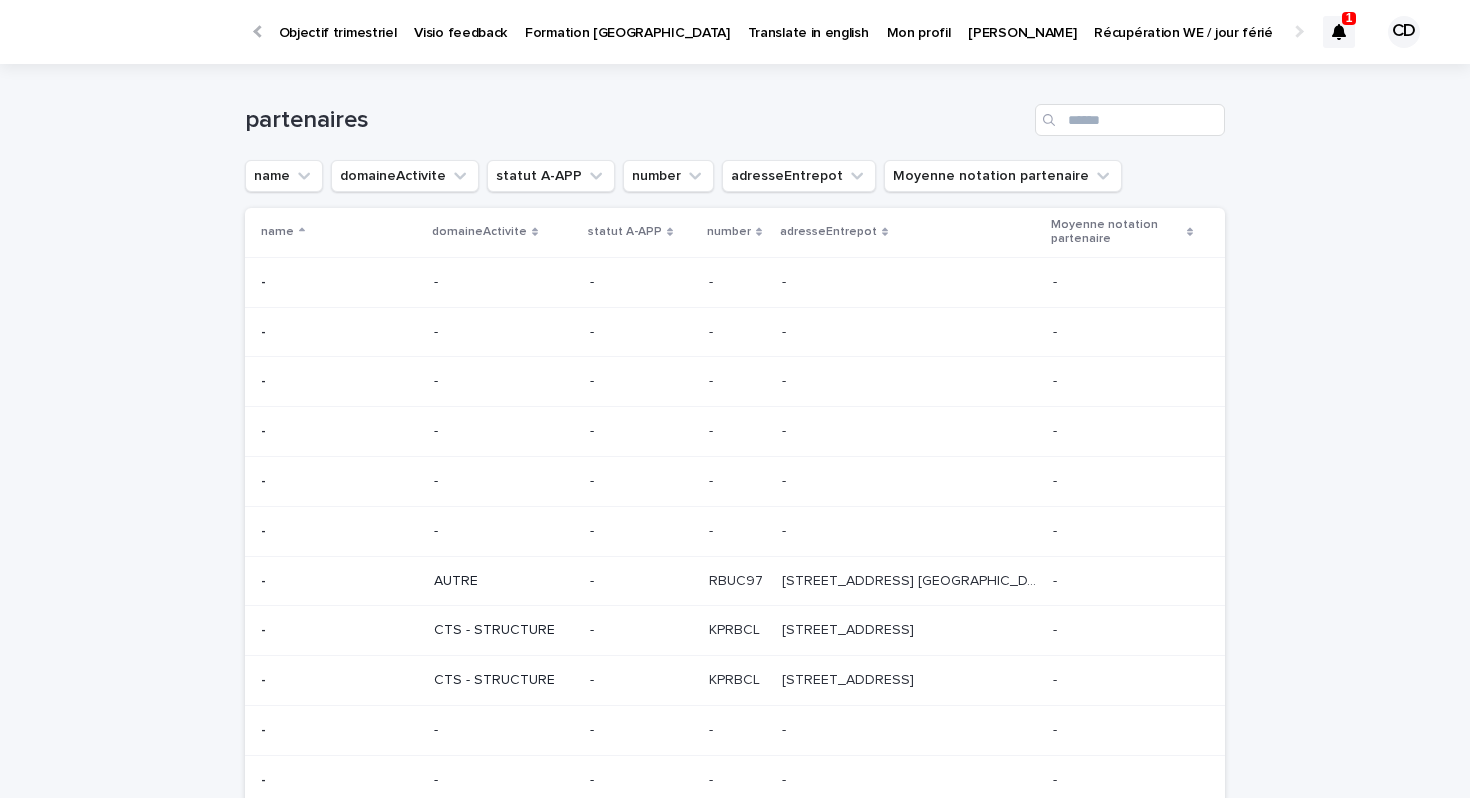click at bounding box center [260, 31] 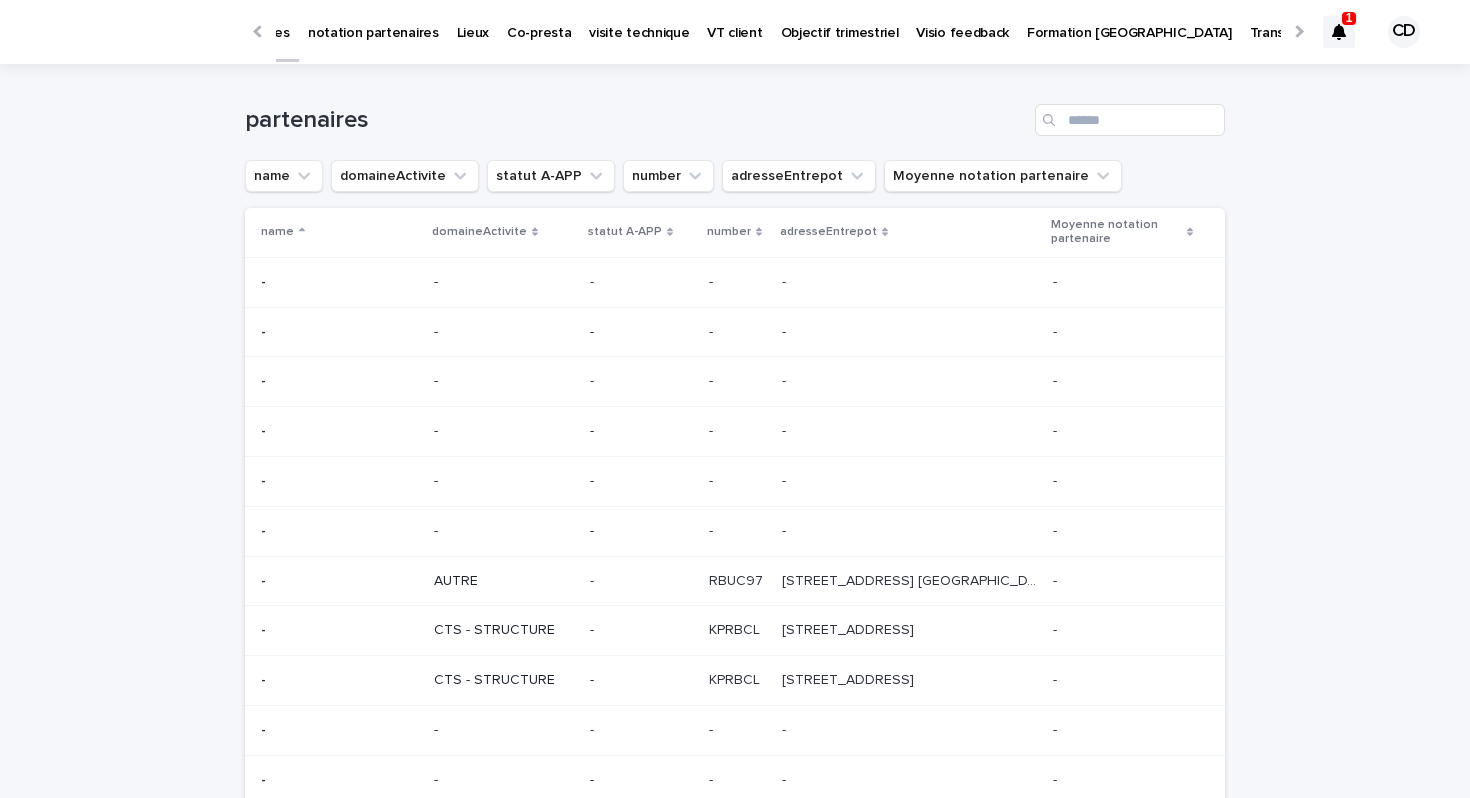 click at bounding box center [260, 31] 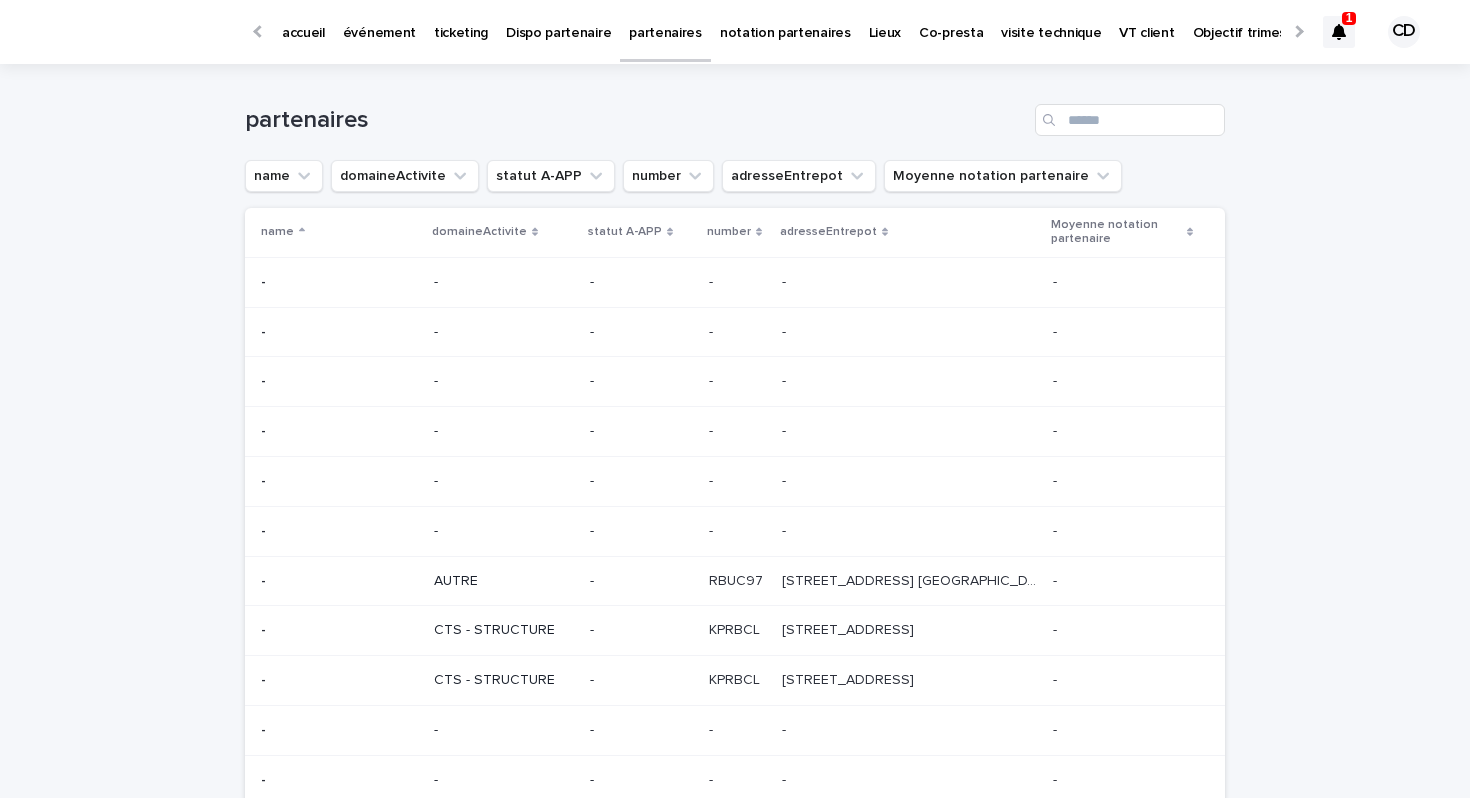scroll, scrollTop: 0, scrollLeft: 0, axis: both 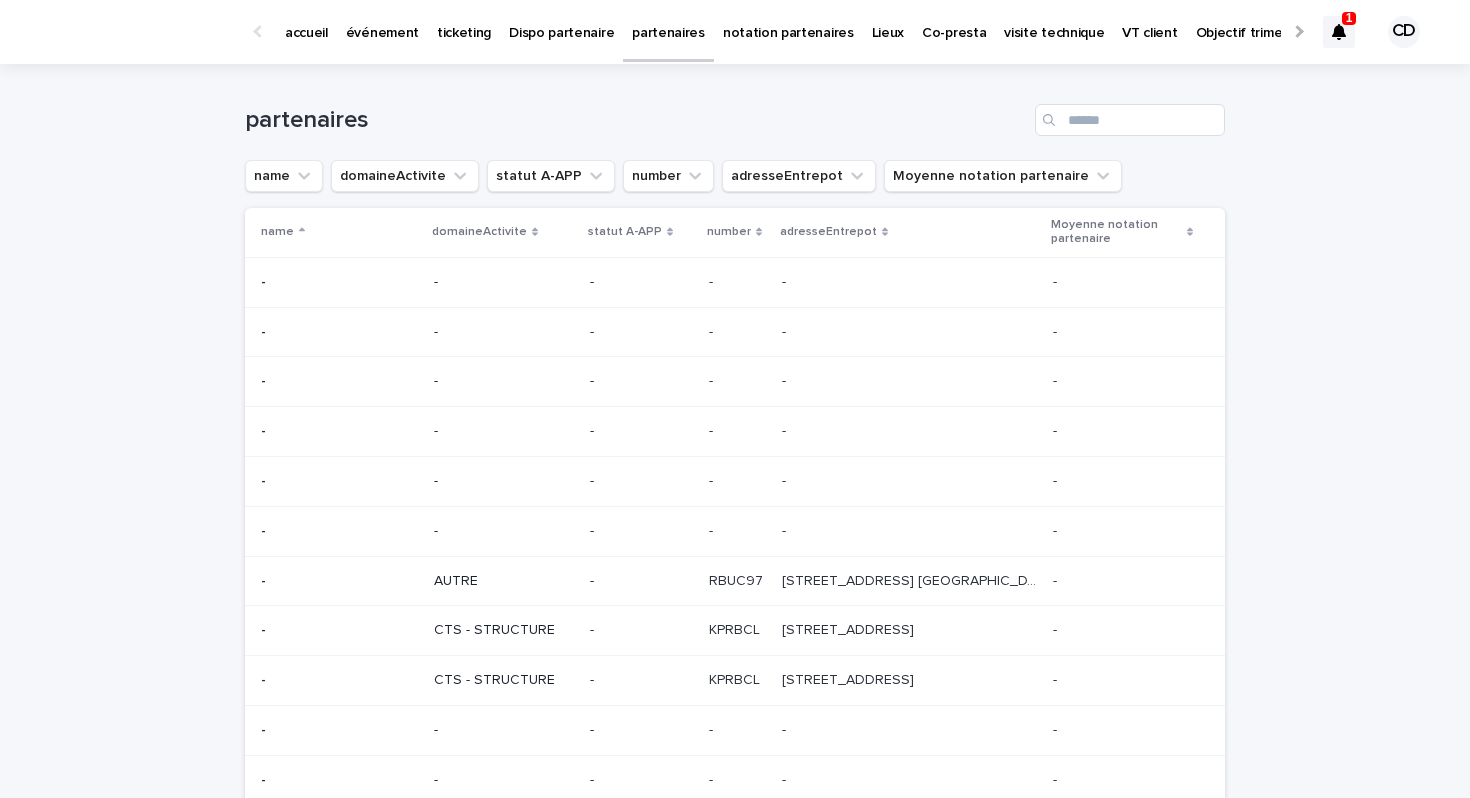 click on "événement" at bounding box center [382, 21] 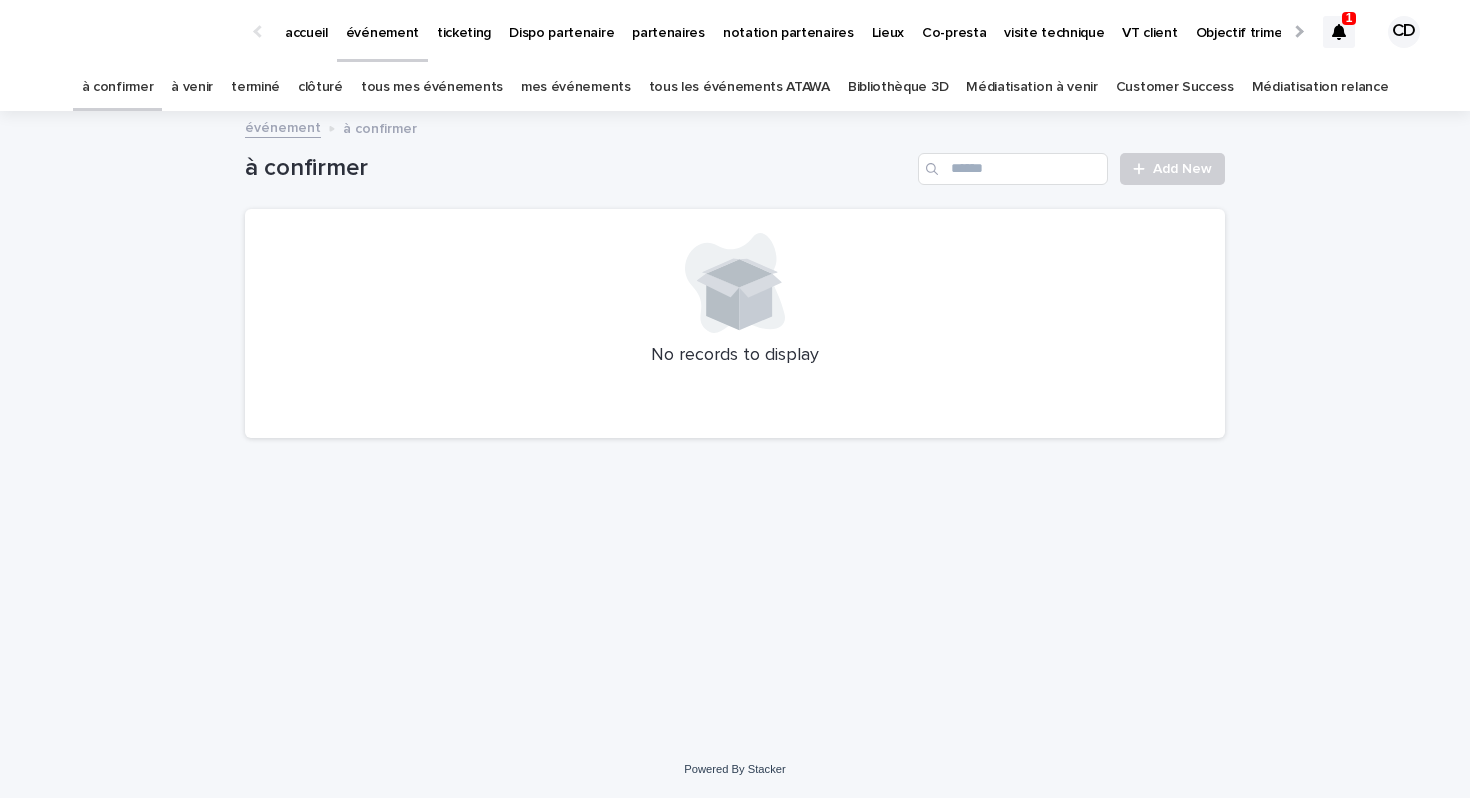 click on "tous les événements ATAWA" at bounding box center (739, 87) 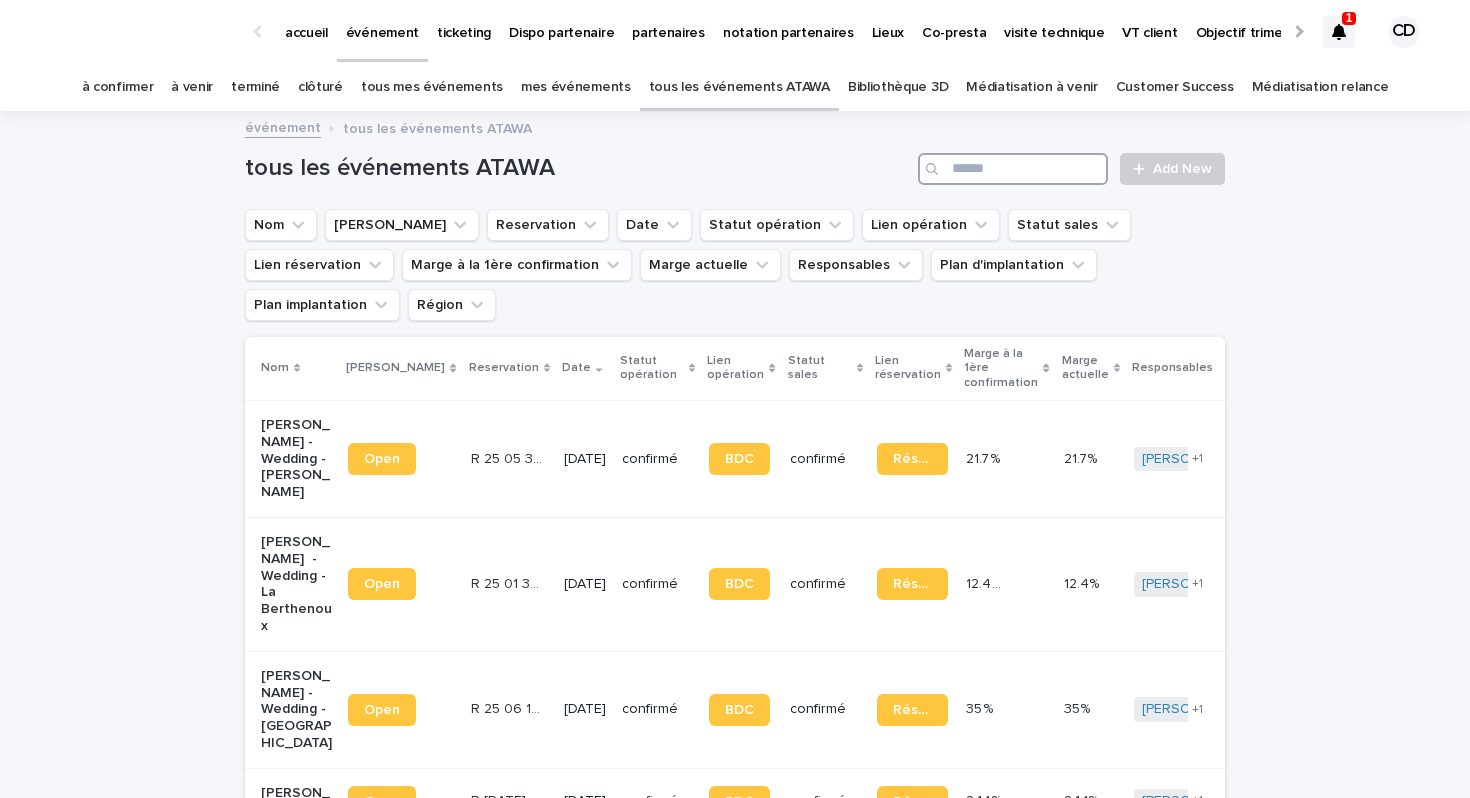 click at bounding box center (1013, 169) 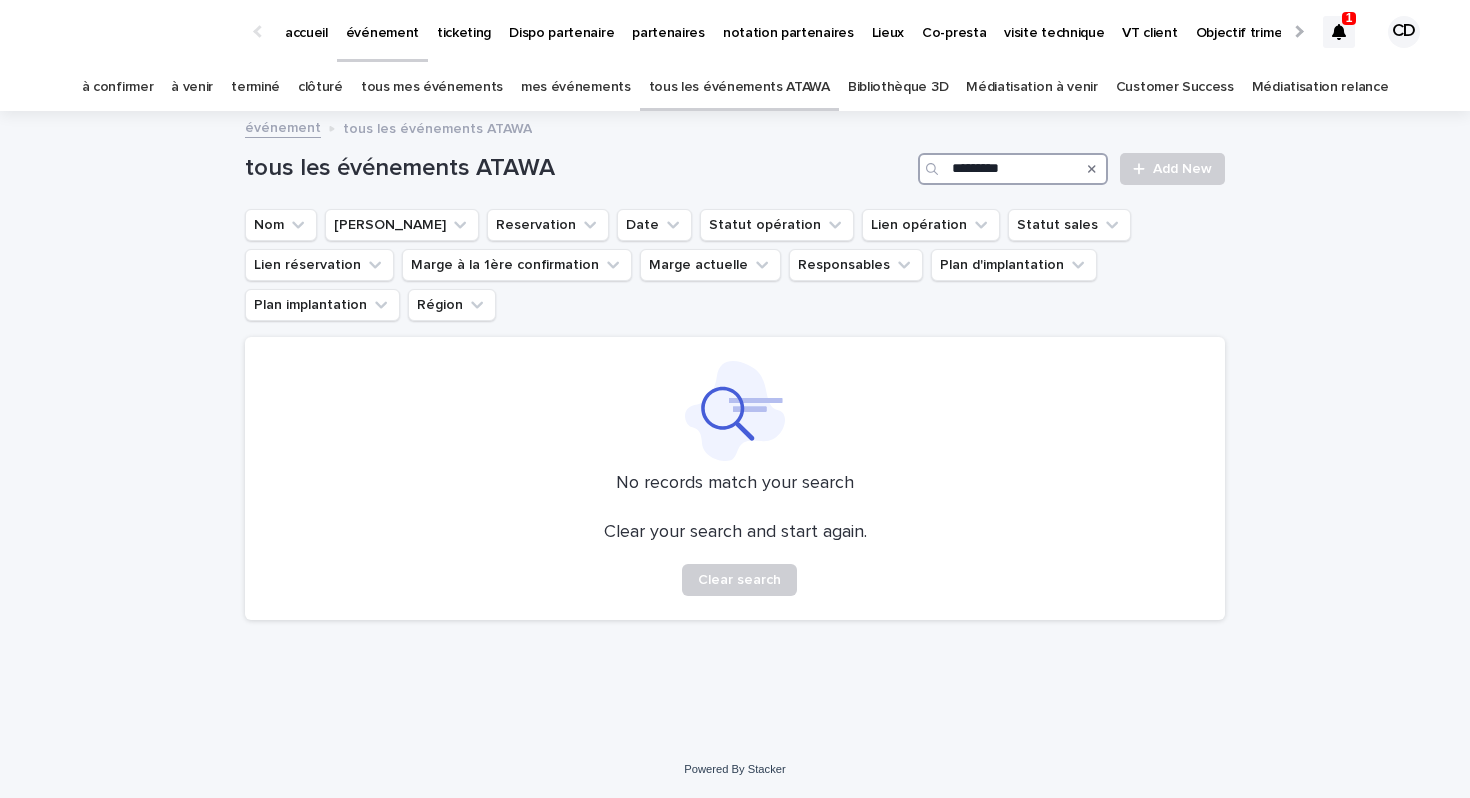 type on "*********" 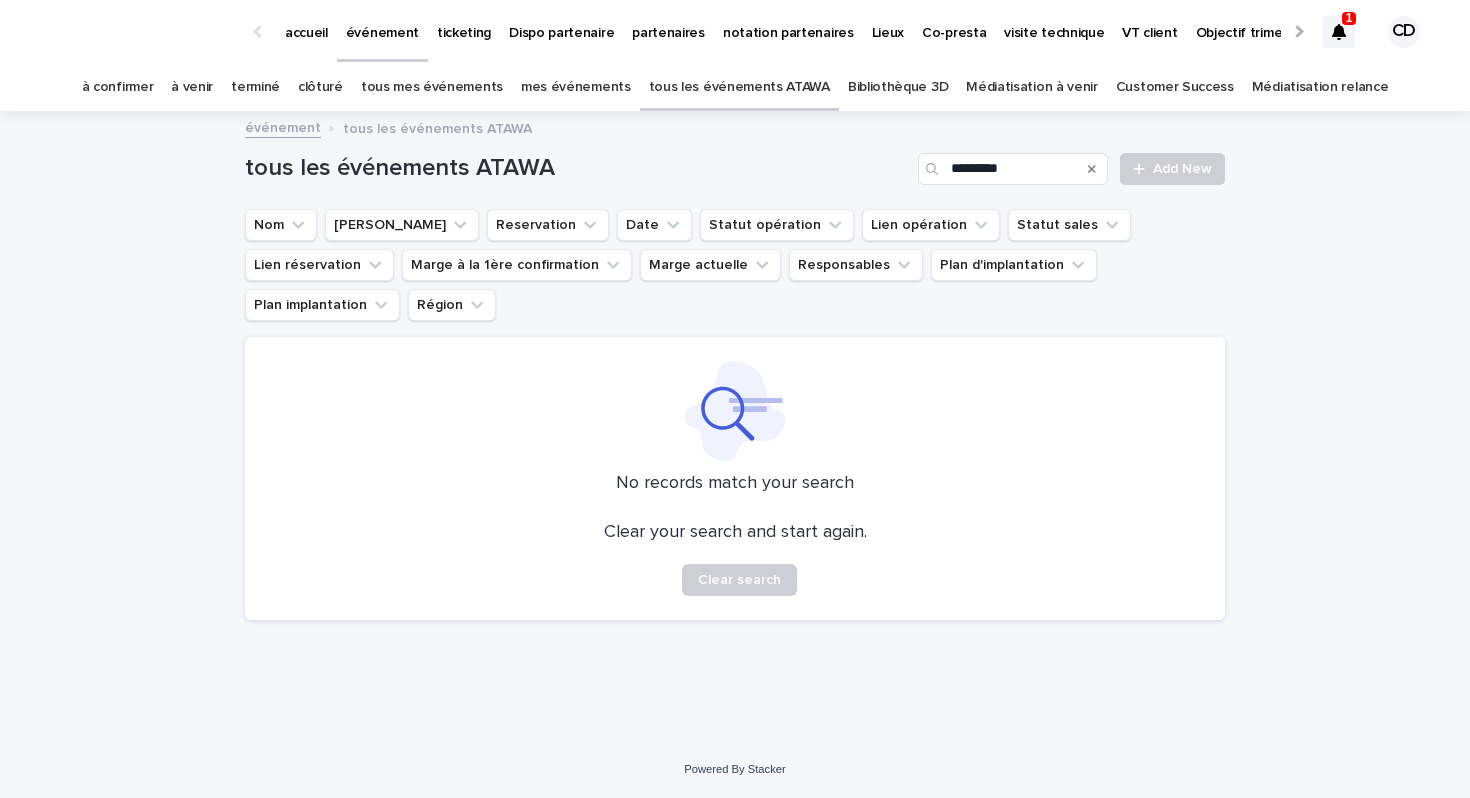 click on "Bibliothèque 3D" at bounding box center (898, 87) 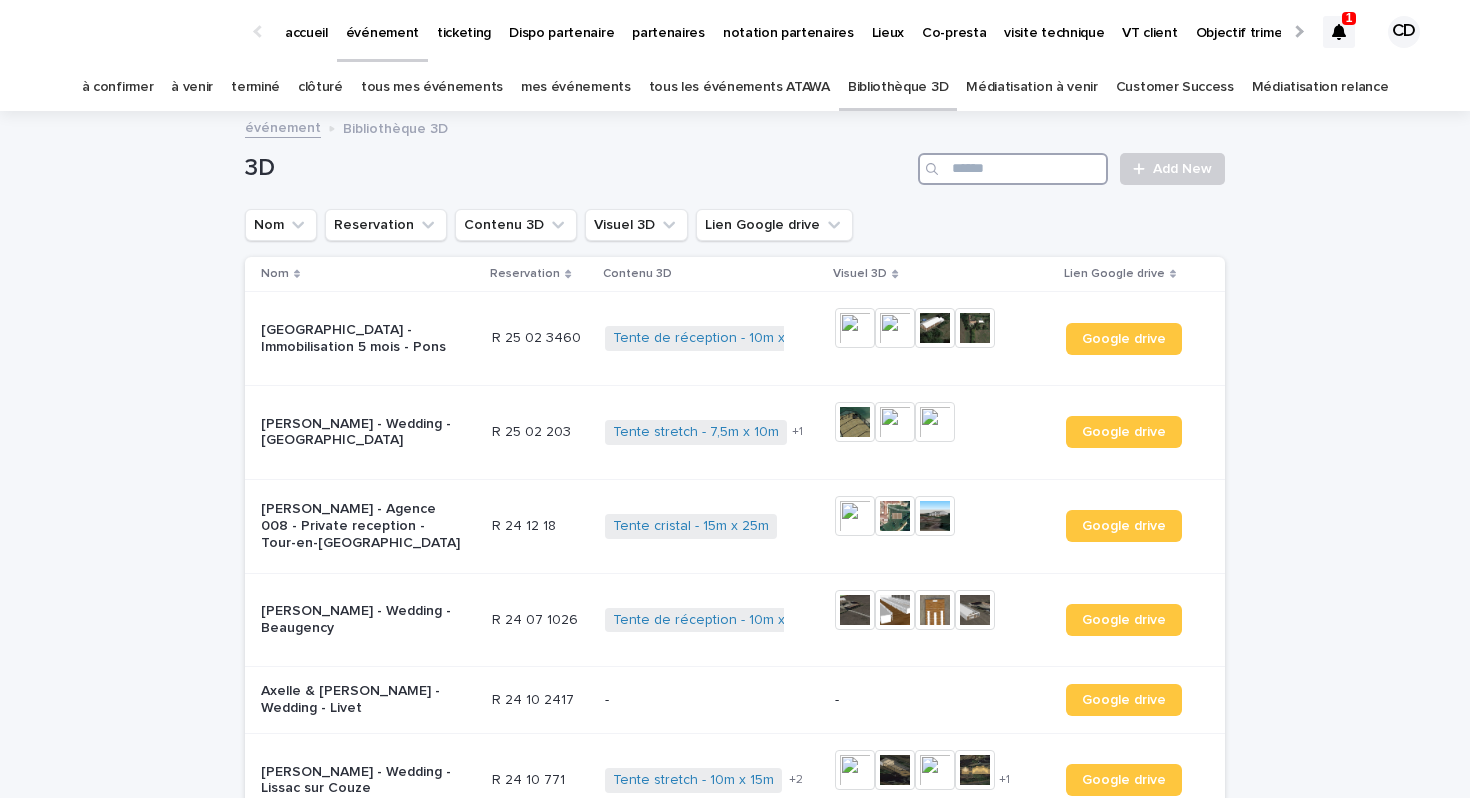 click at bounding box center [1013, 169] 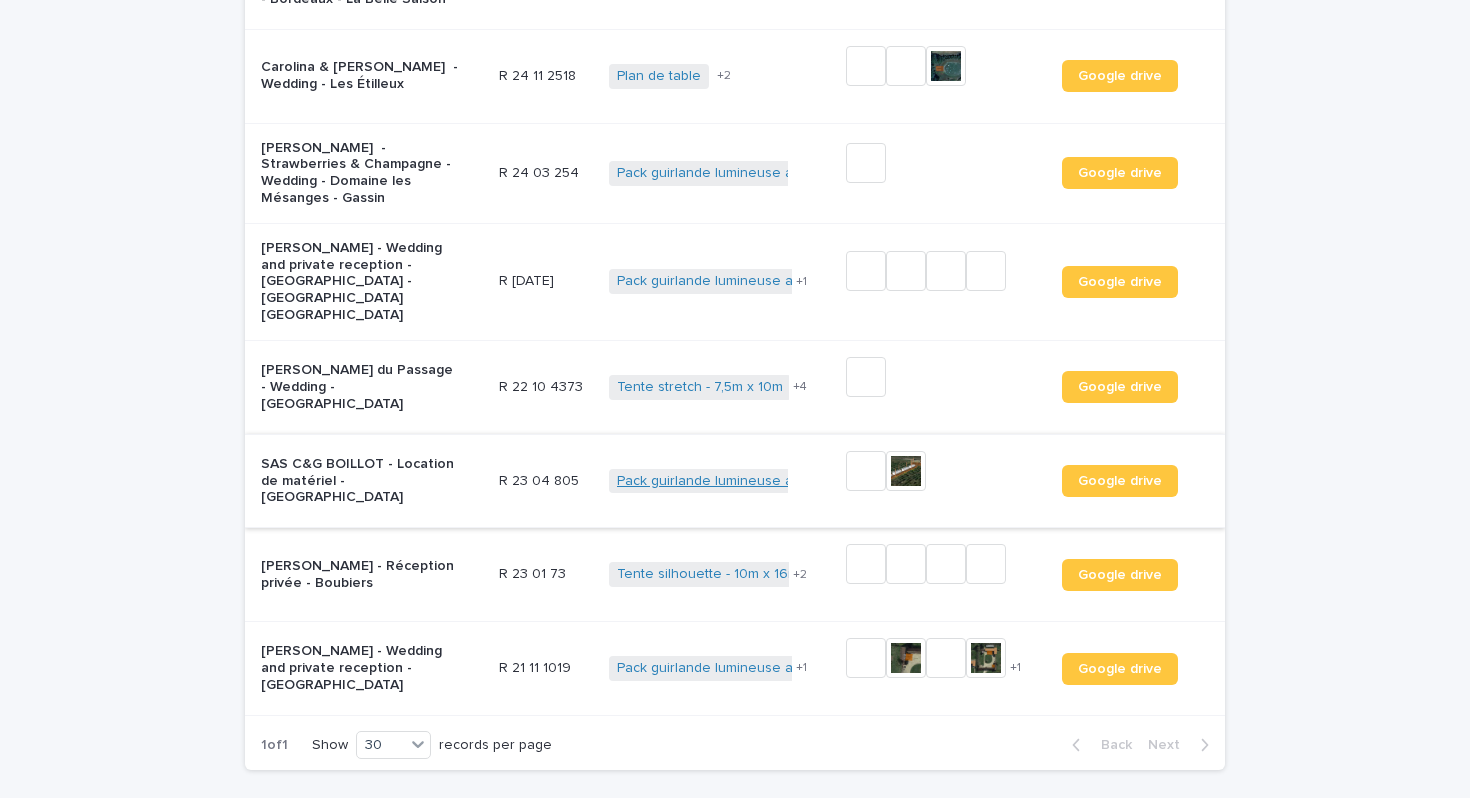 scroll, scrollTop: 462, scrollLeft: 0, axis: vertical 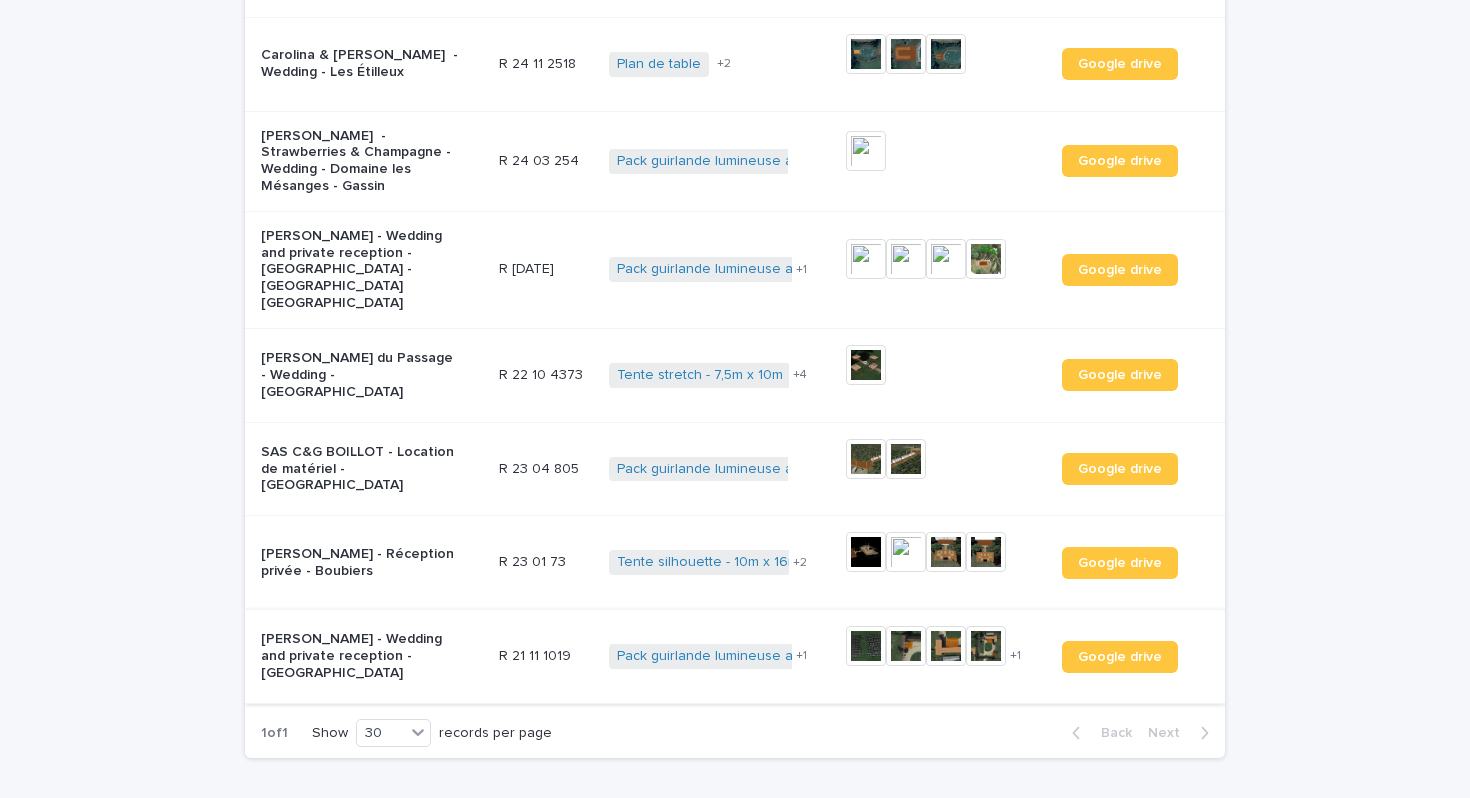 type on "*********" 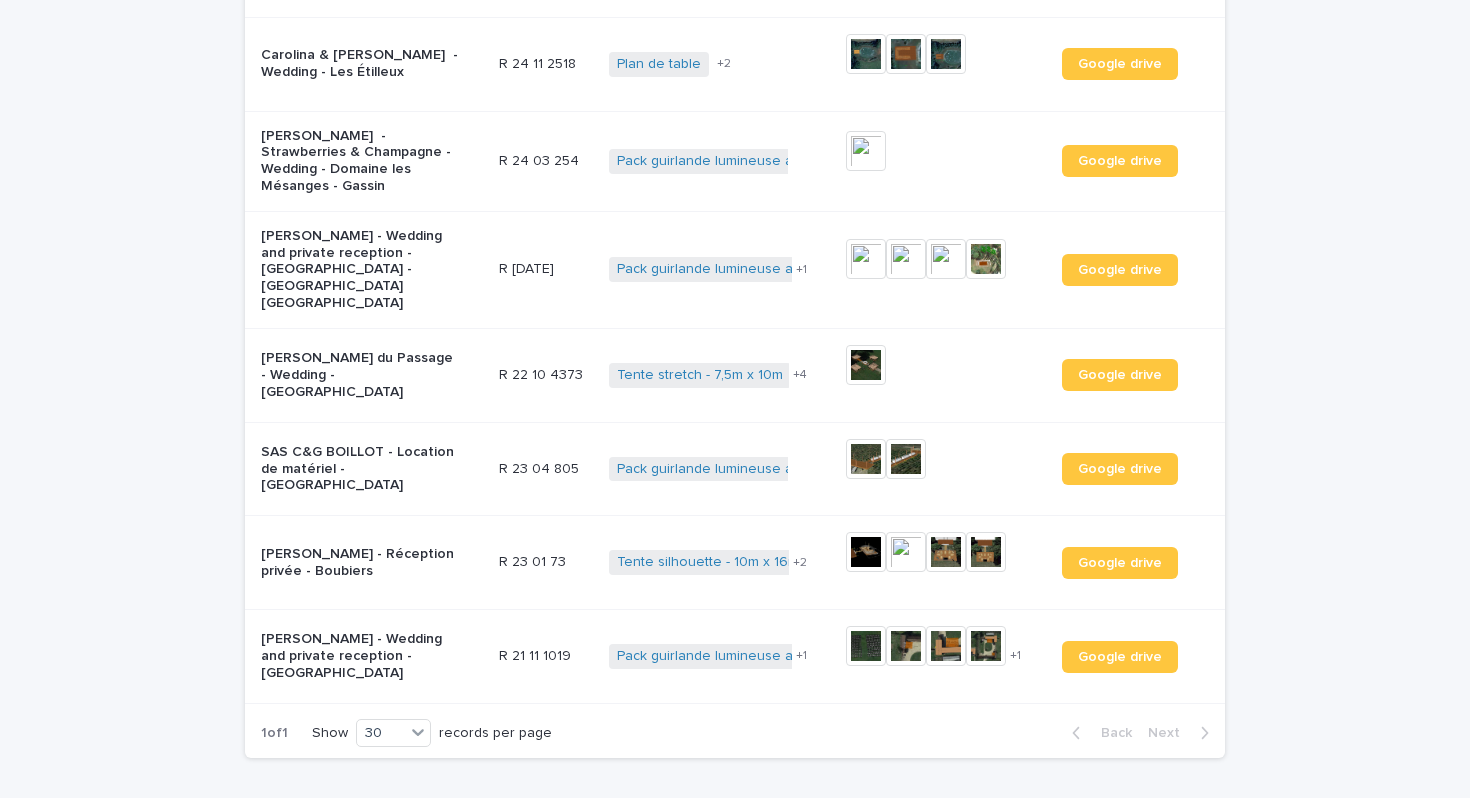click on "[PERSON_NAME] - Wedding and private reception - [GEOGRAPHIC_DATA]" at bounding box center [361, 656] 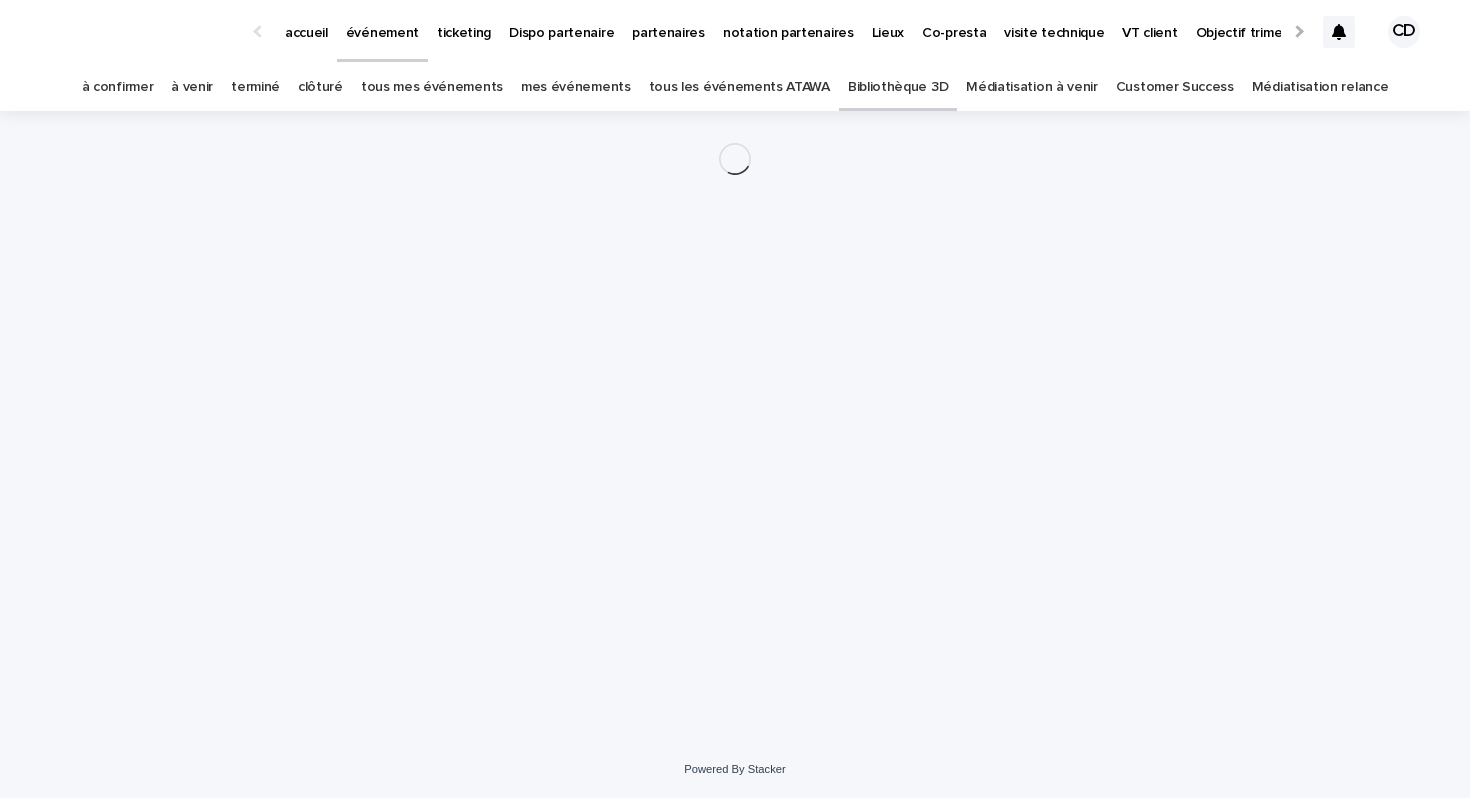 scroll, scrollTop: 0, scrollLeft: 0, axis: both 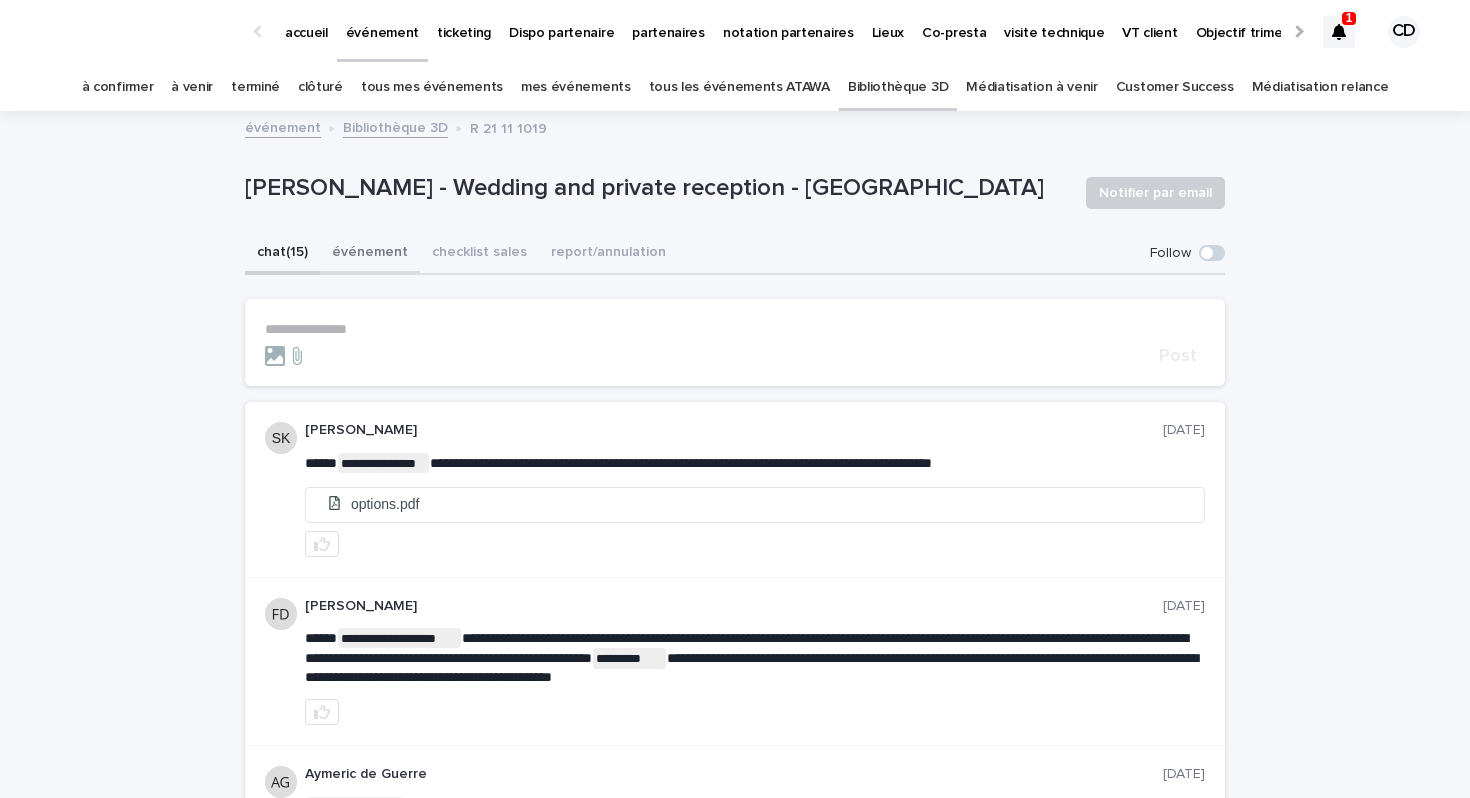 click on "événement" at bounding box center [370, 254] 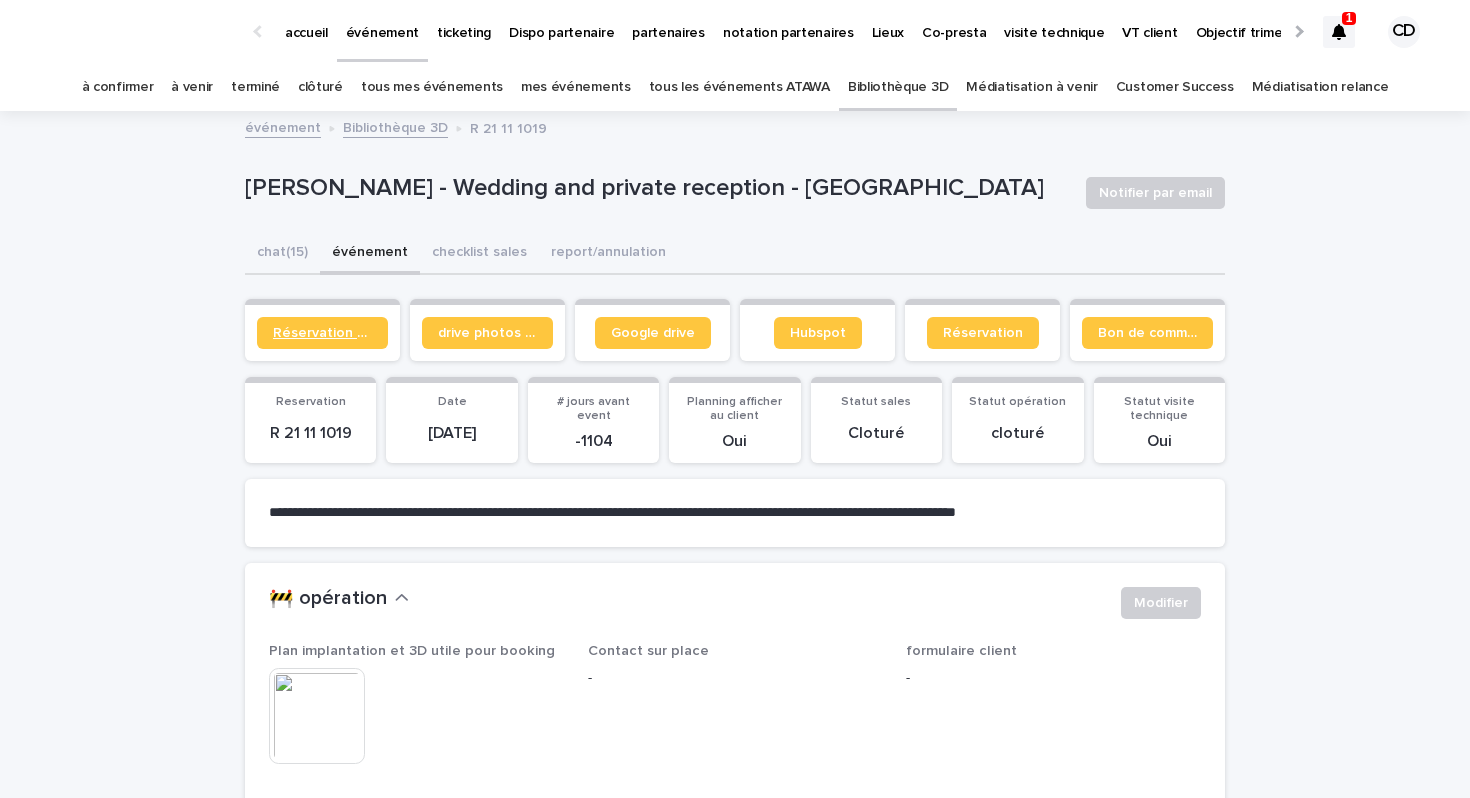 click on "Réservation client" at bounding box center [322, 333] 